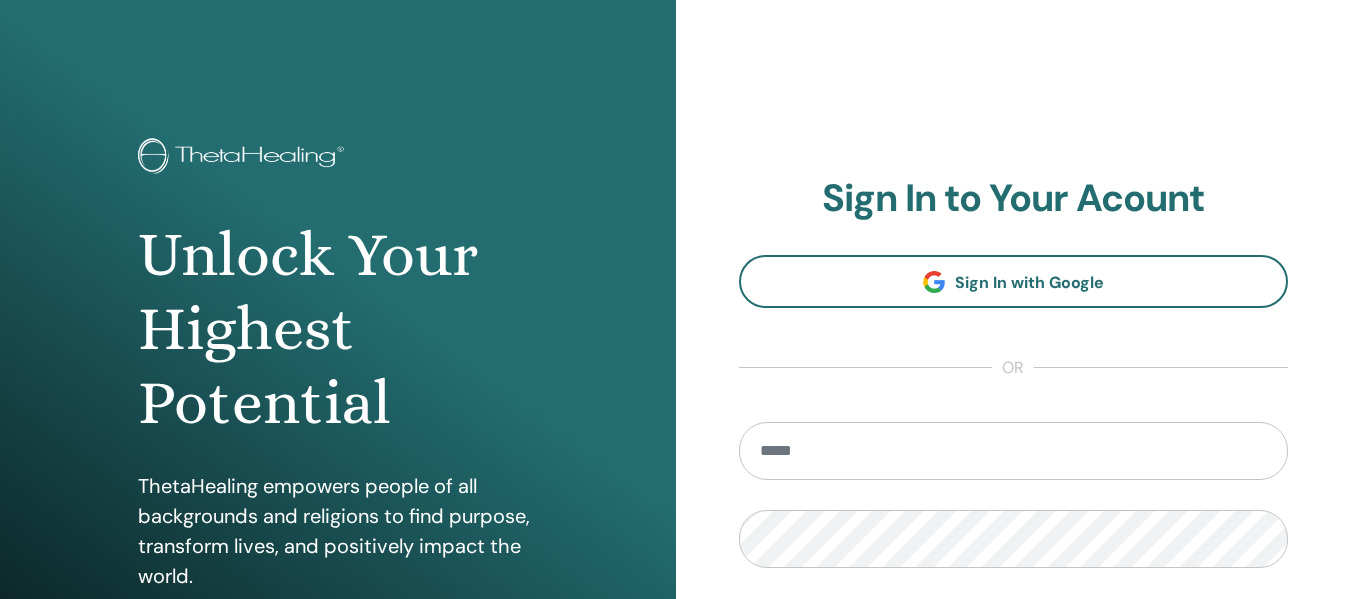 scroll, scrollTop: 0, scrollLeft: 0, axis: both 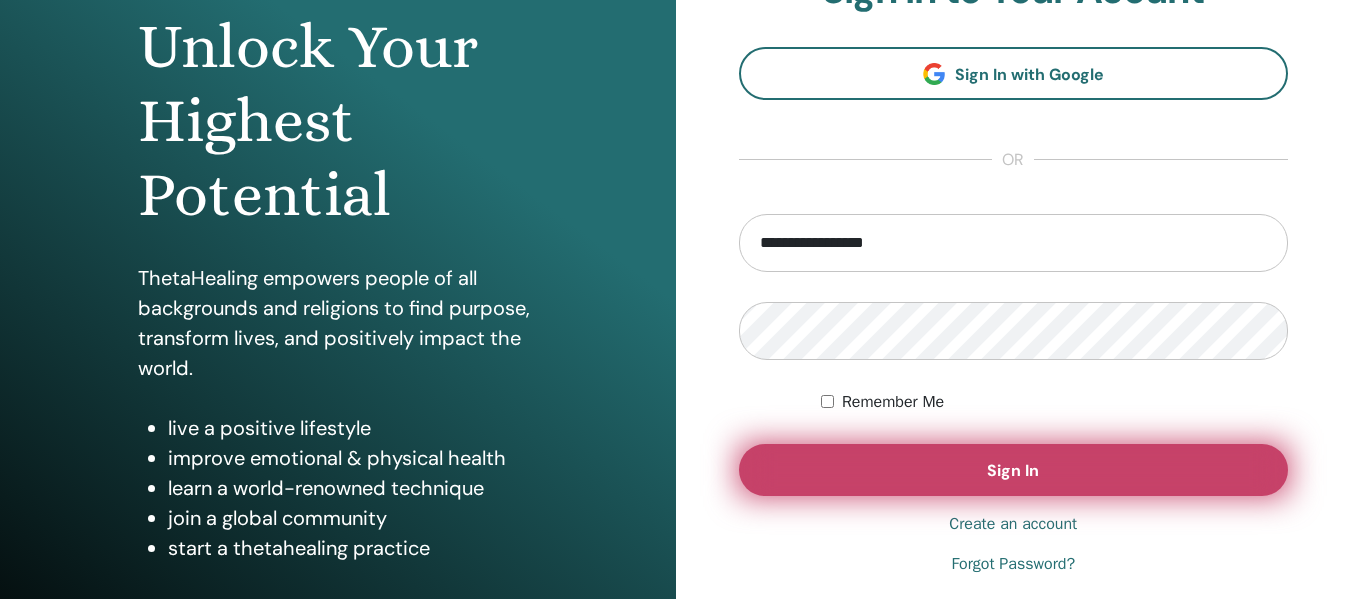 click on "Sign In" at bounding box center [1014, 470] 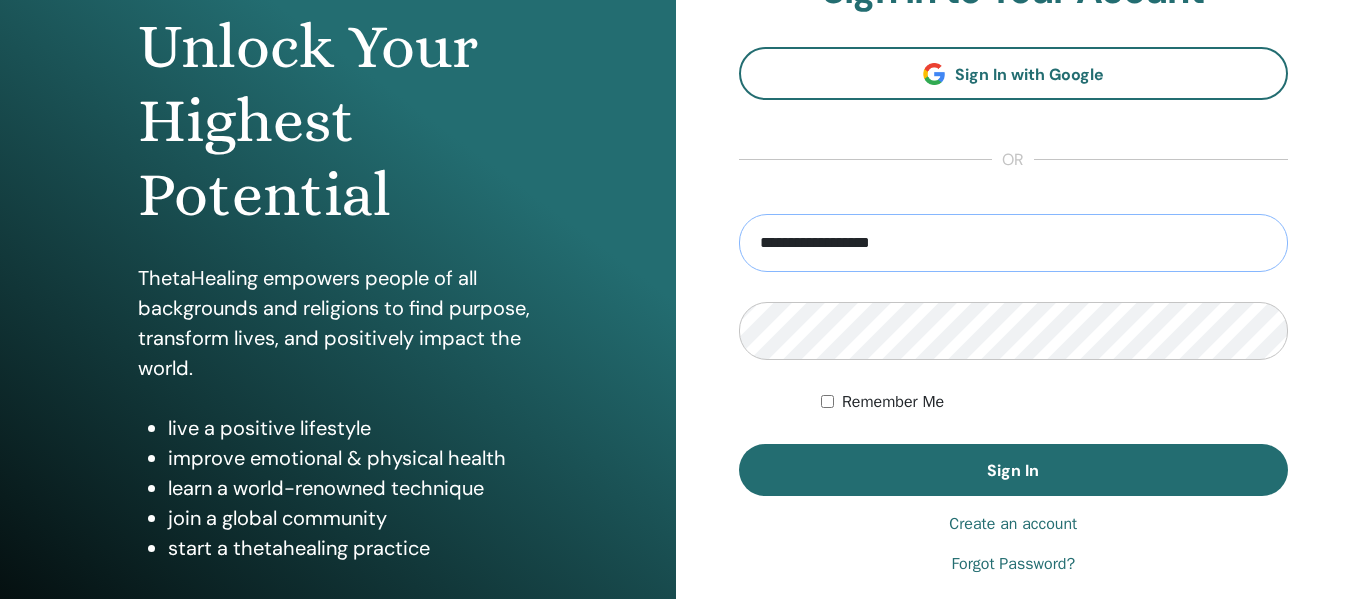 click on "**********" at bounding box center [1014, 243] 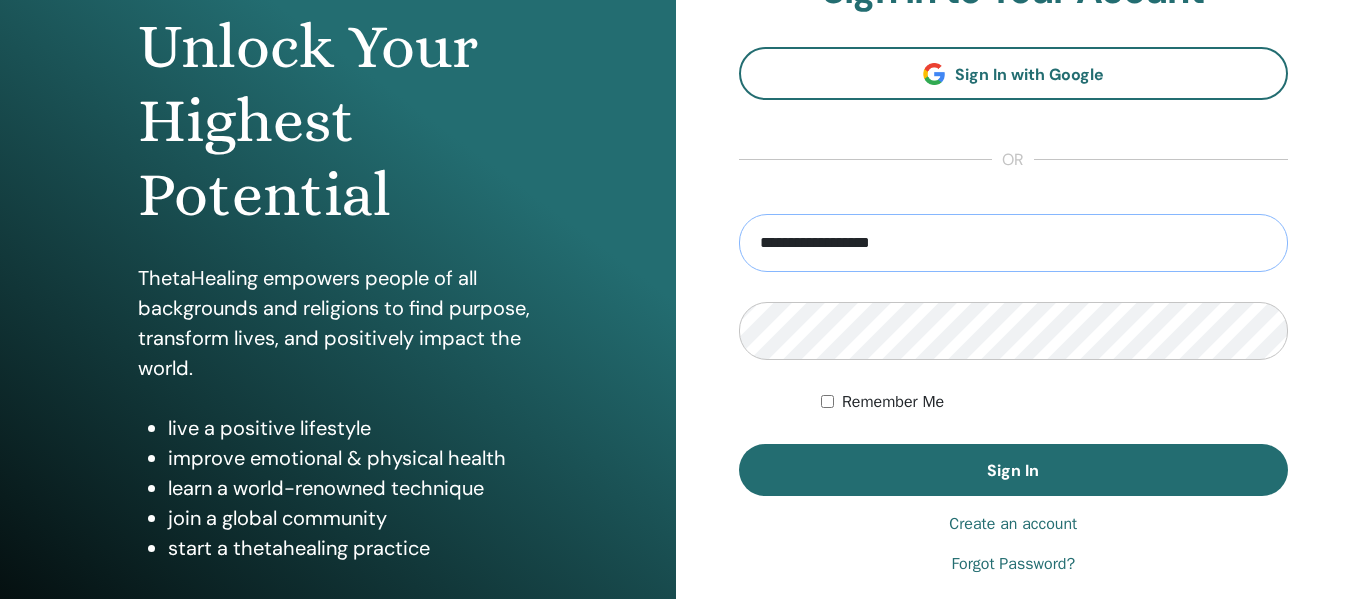 type on "**********" 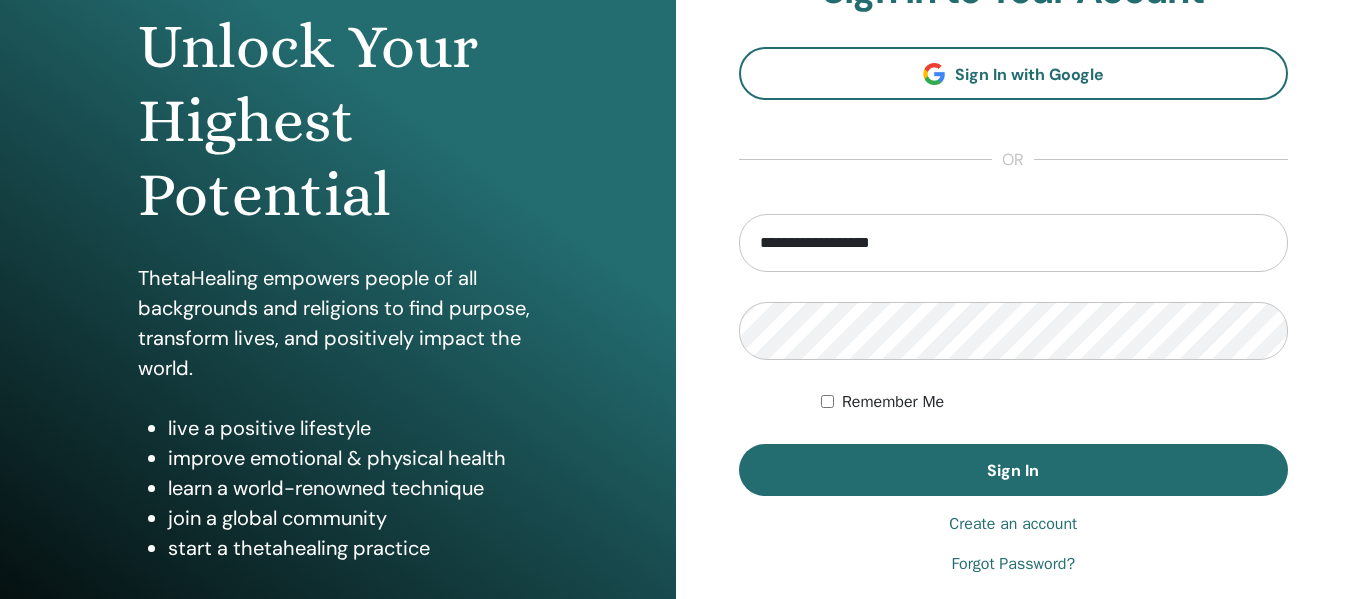 click on "**********" at bounding box center [1014, 272] 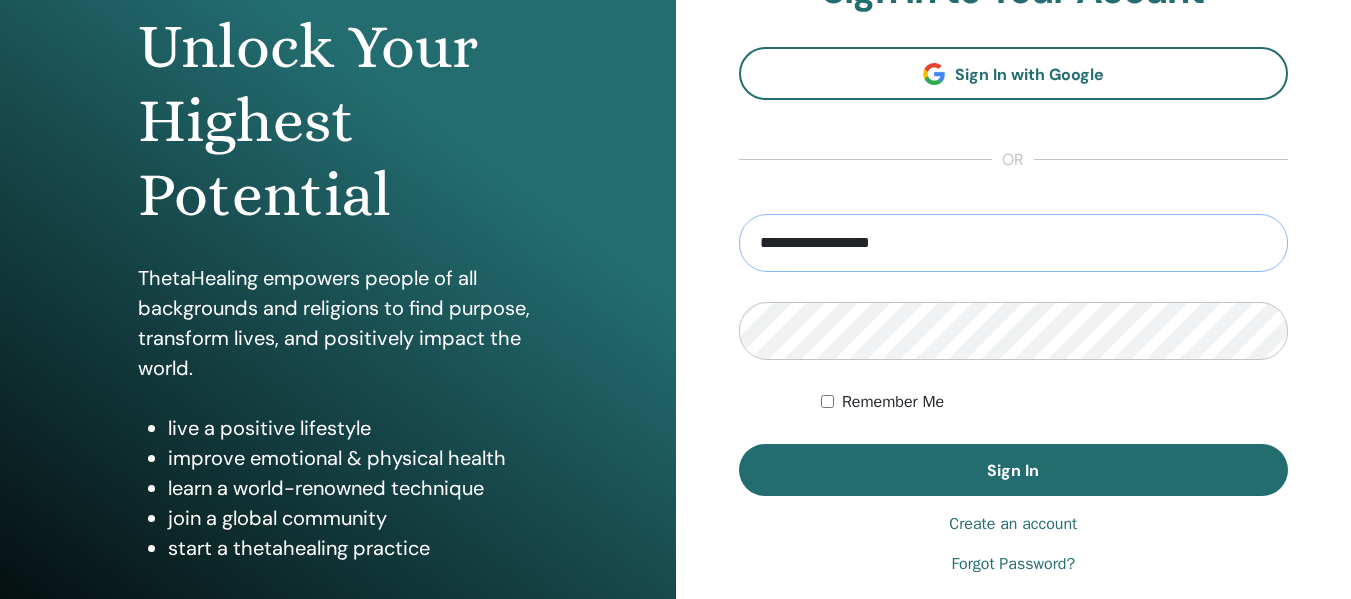 click on "**********" at bounding box center (1014, 243) 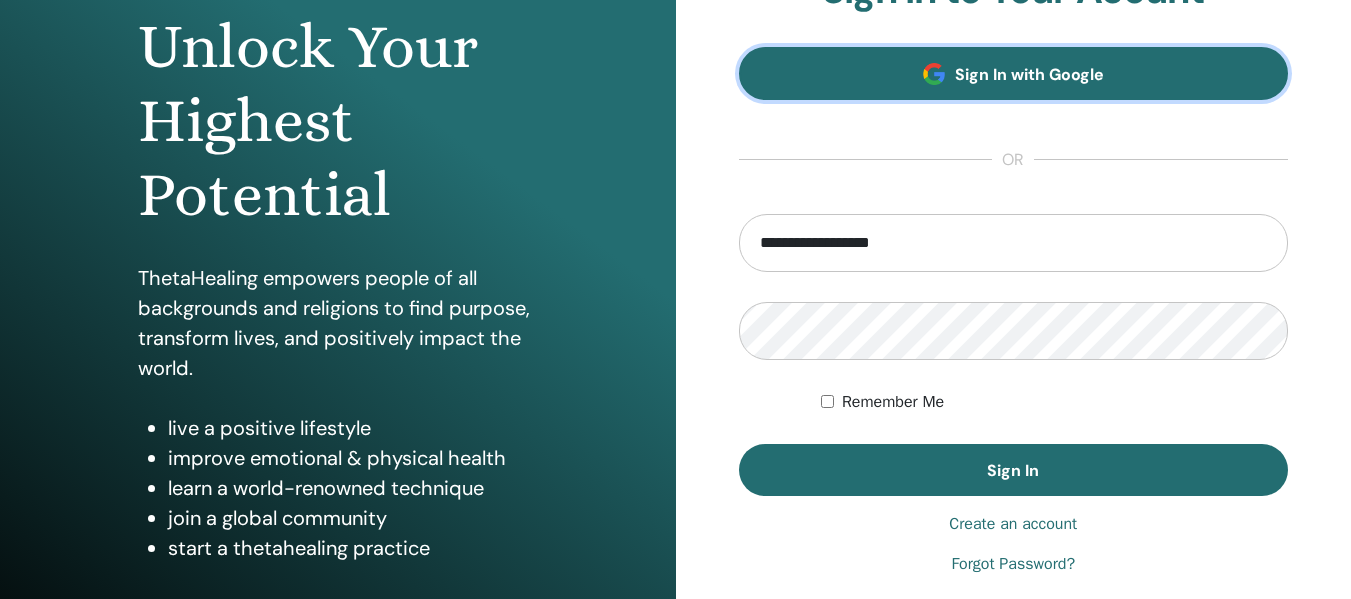 click on "Sign In with Google" at bounding box center [1014, 73] 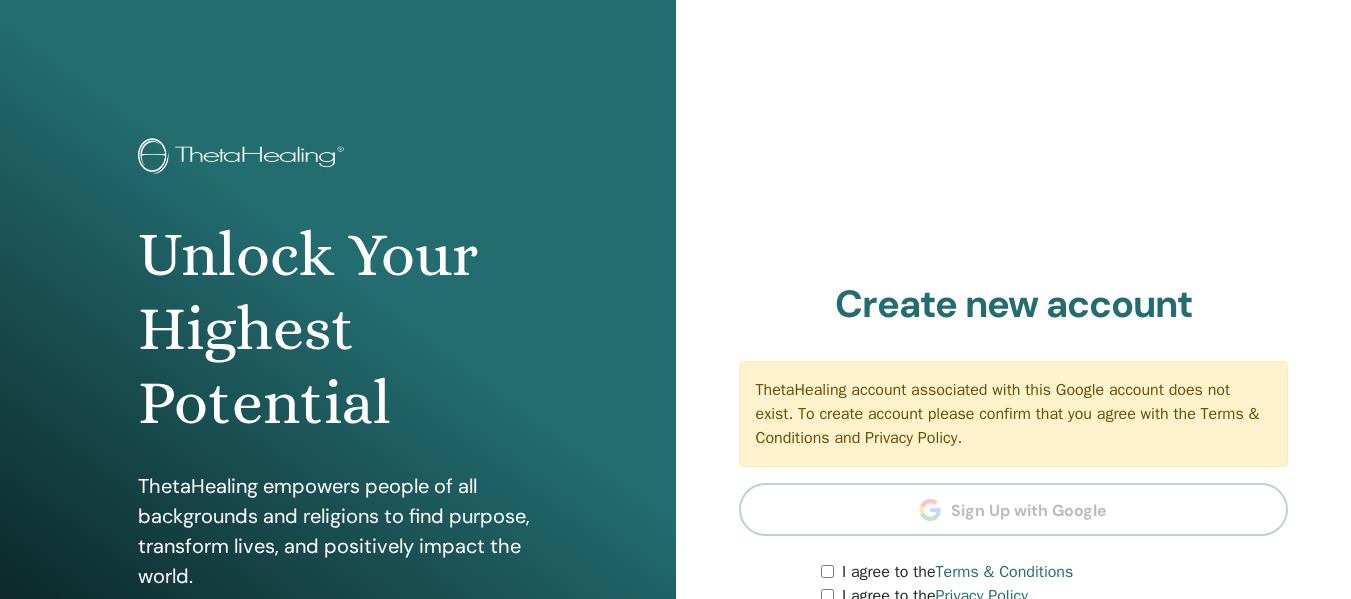 scroll, scrollTop: 0, scrollLeft: 0, axis: both 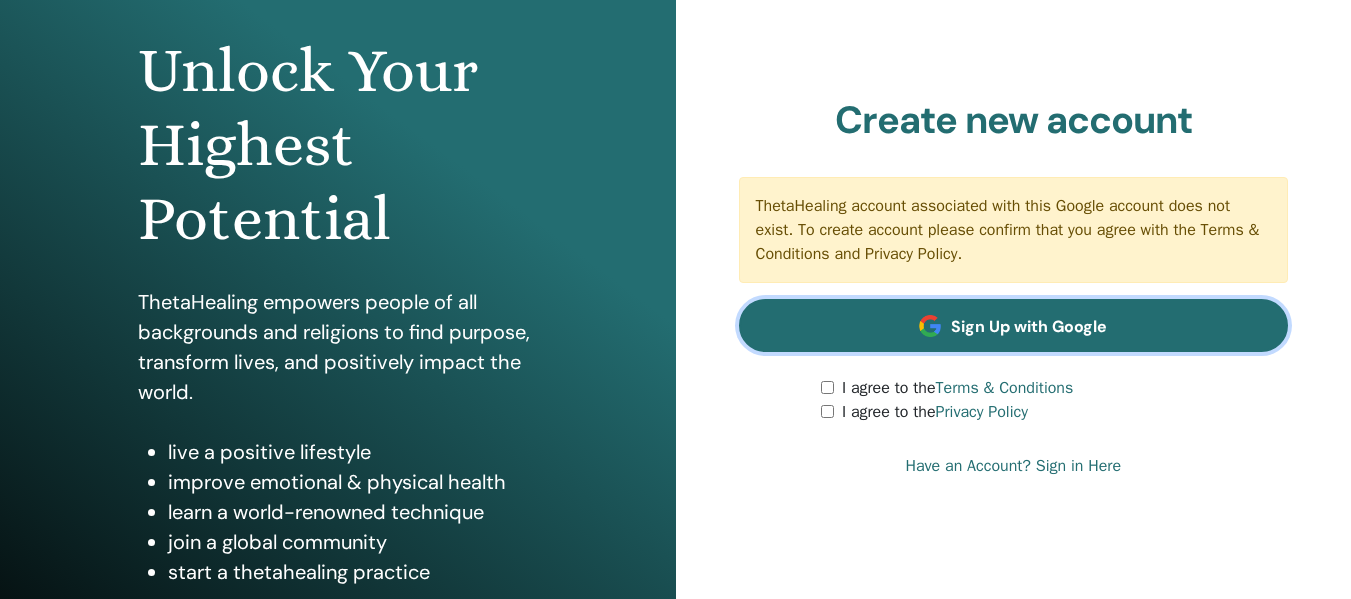 click on "Sign Up with Google" at bounding box center [1029, 326] 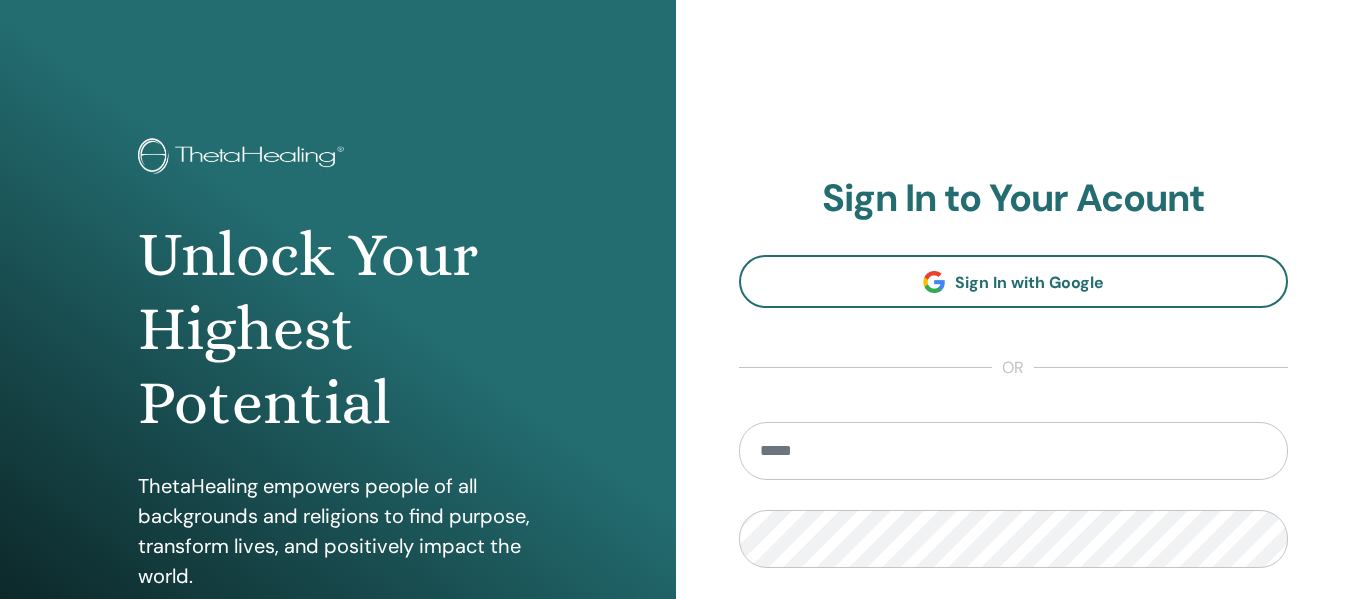 scroll, scrollTop: 0, scrollLeft: 0, axis: both 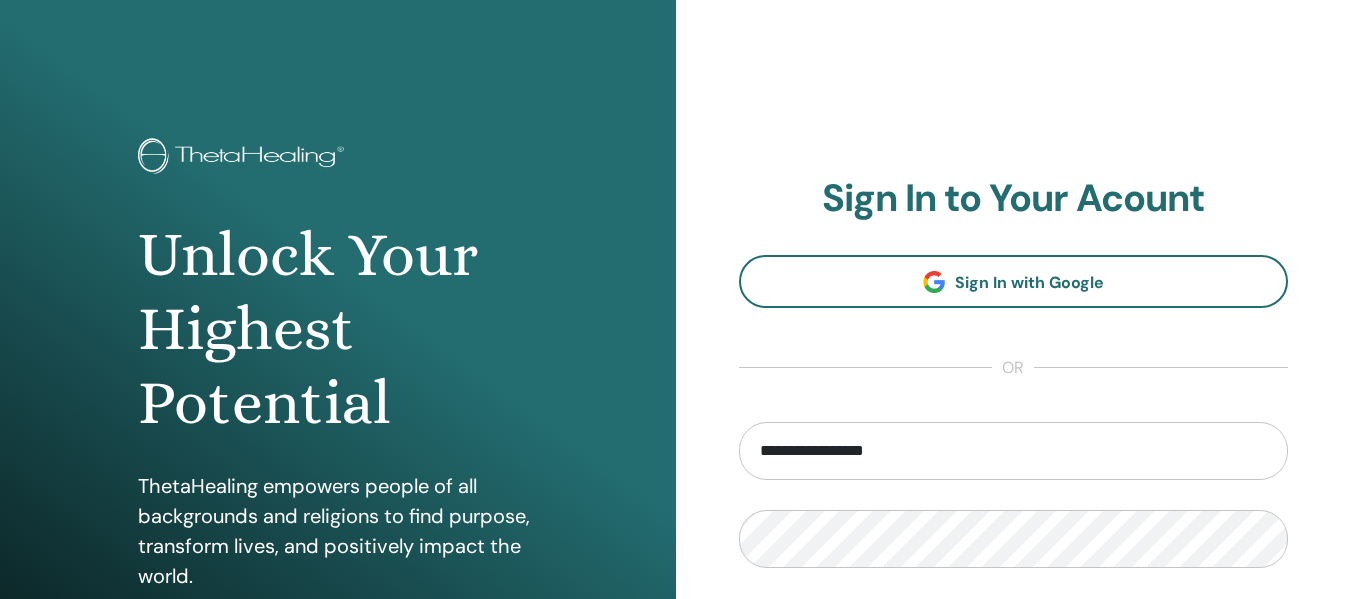 click on "**********" at bounding box center [1014, 451] 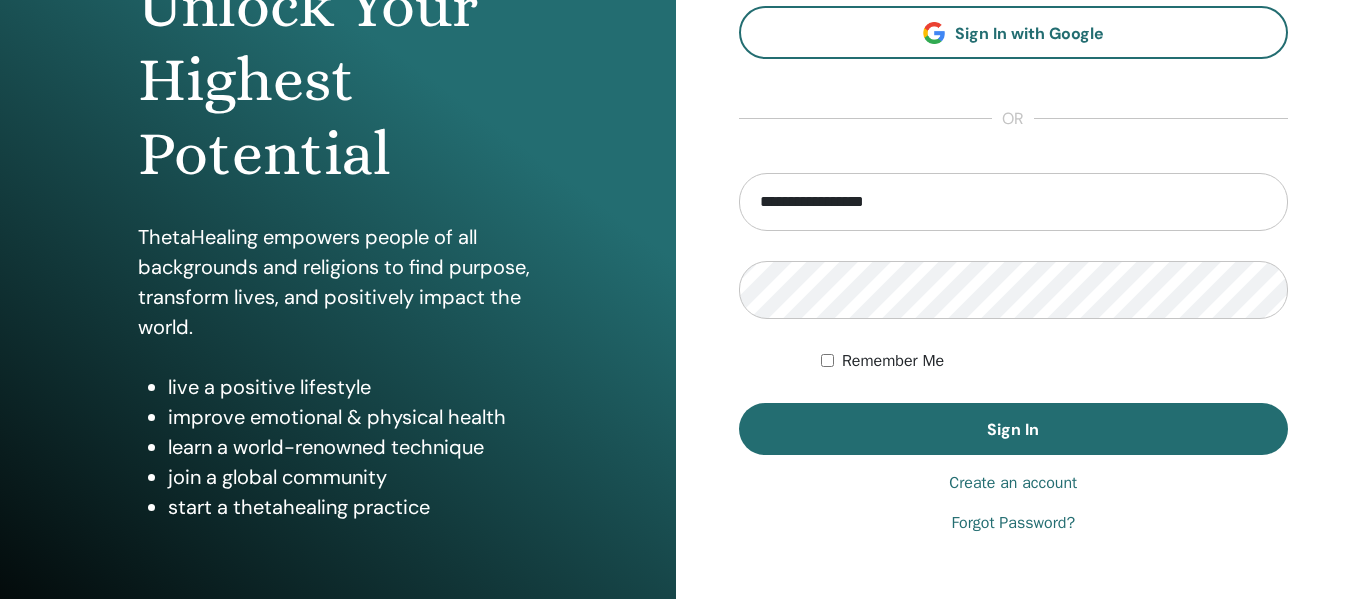 scroll, scrollTop: 250, scrollLeft: 0, axis: vertical 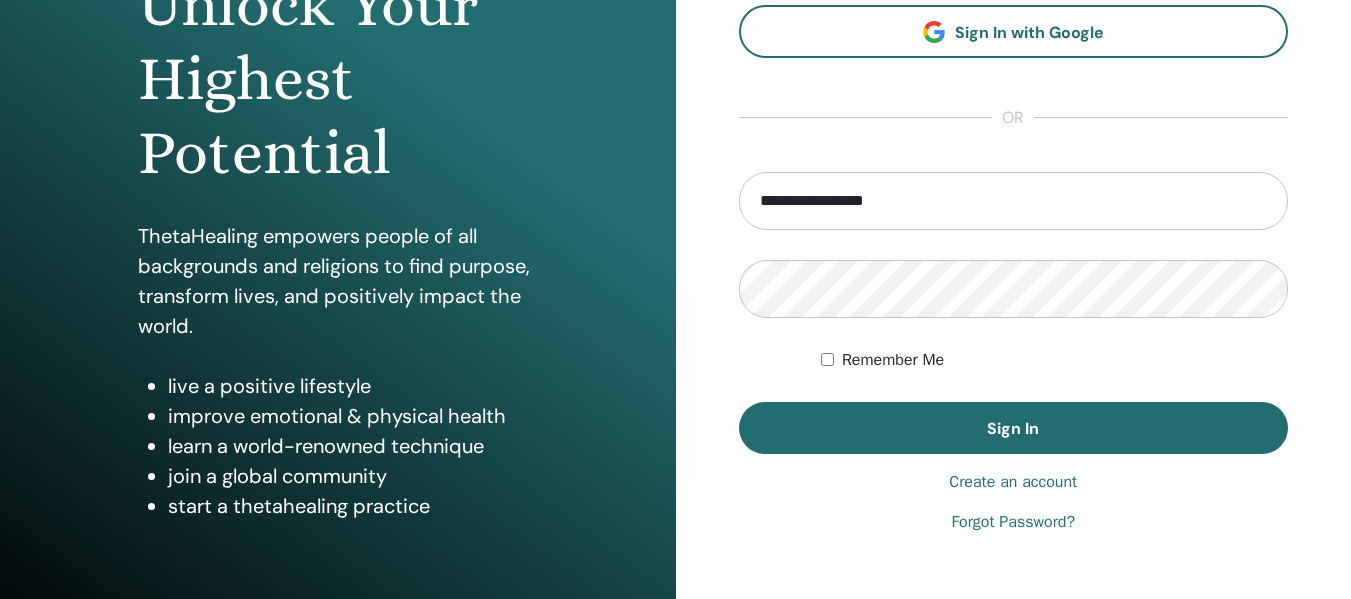 click on "Forgot Password?" at bounding box center (1013, 522) 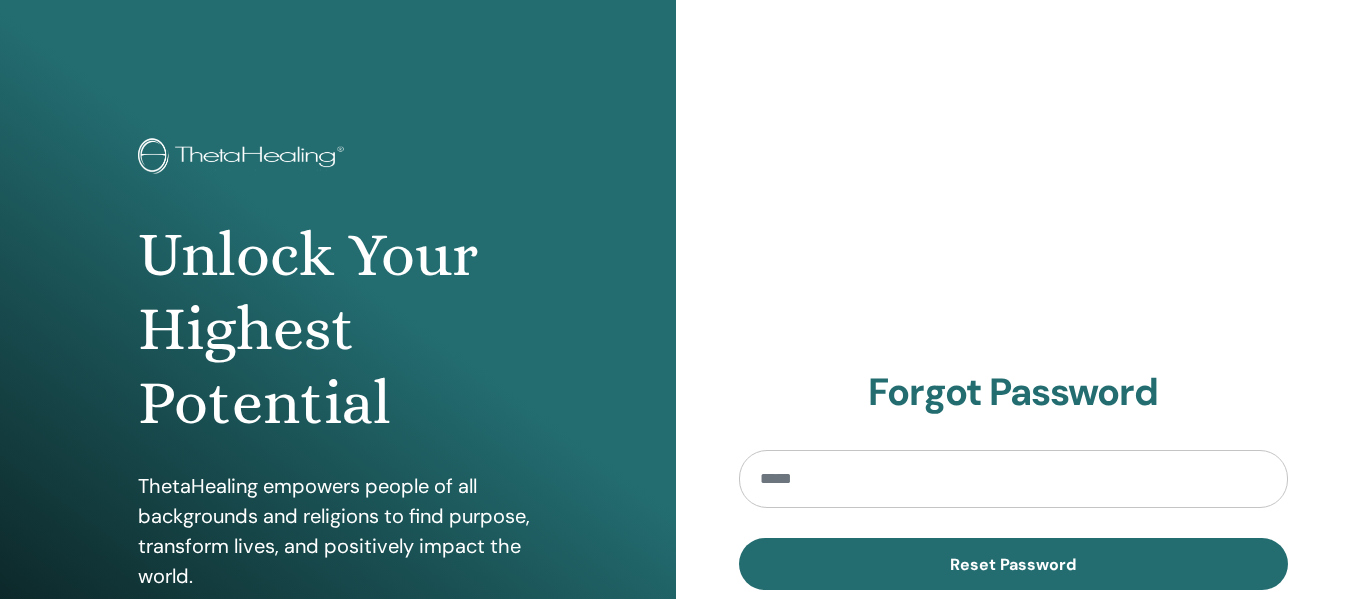 scroll, scrollTop: 0, scrollLeft: 0, axis: both 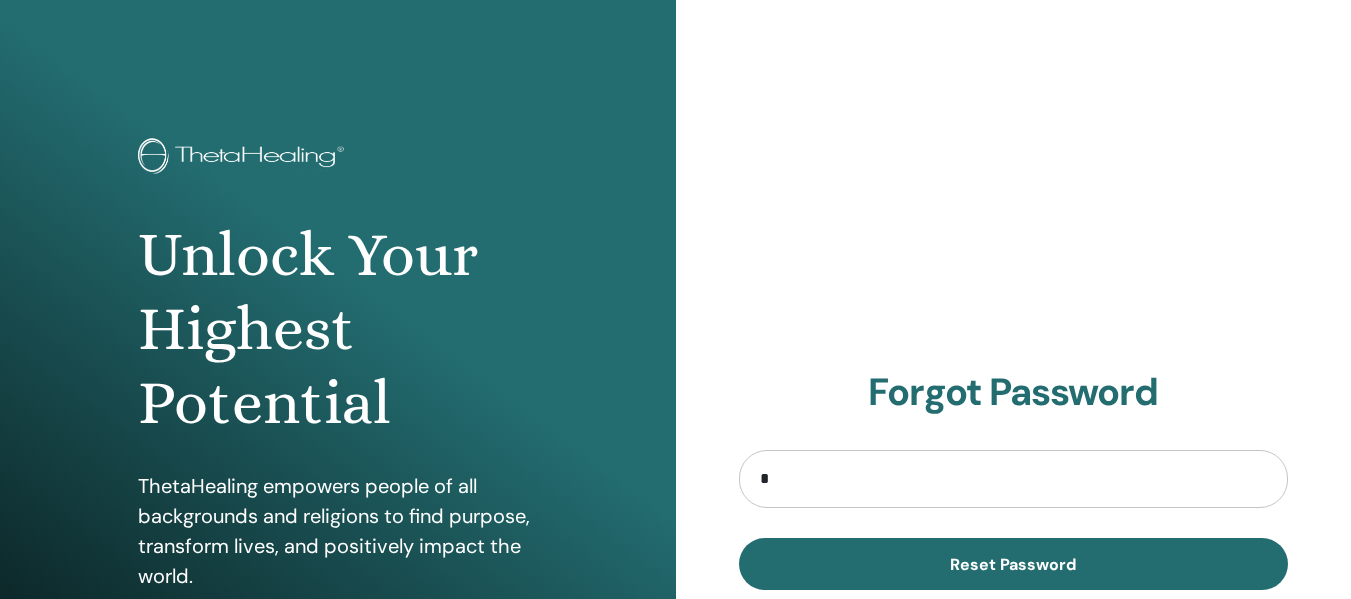type on "**********" 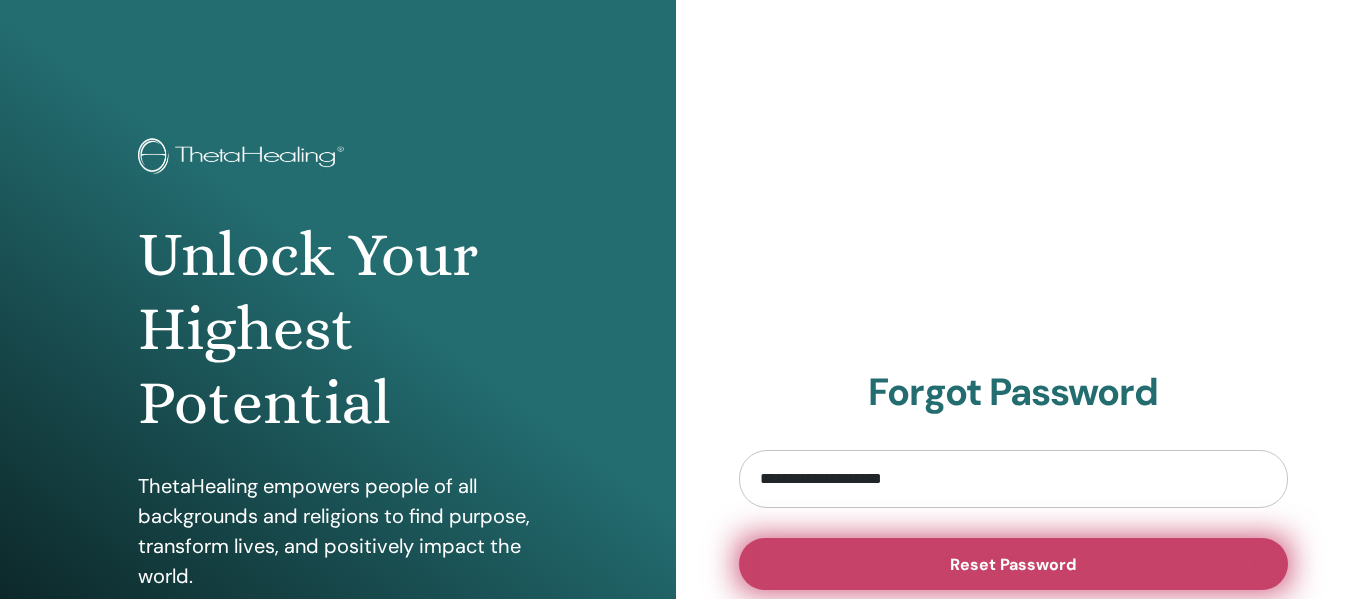 click on "Reset Password" at bounding box center [1013, 564] 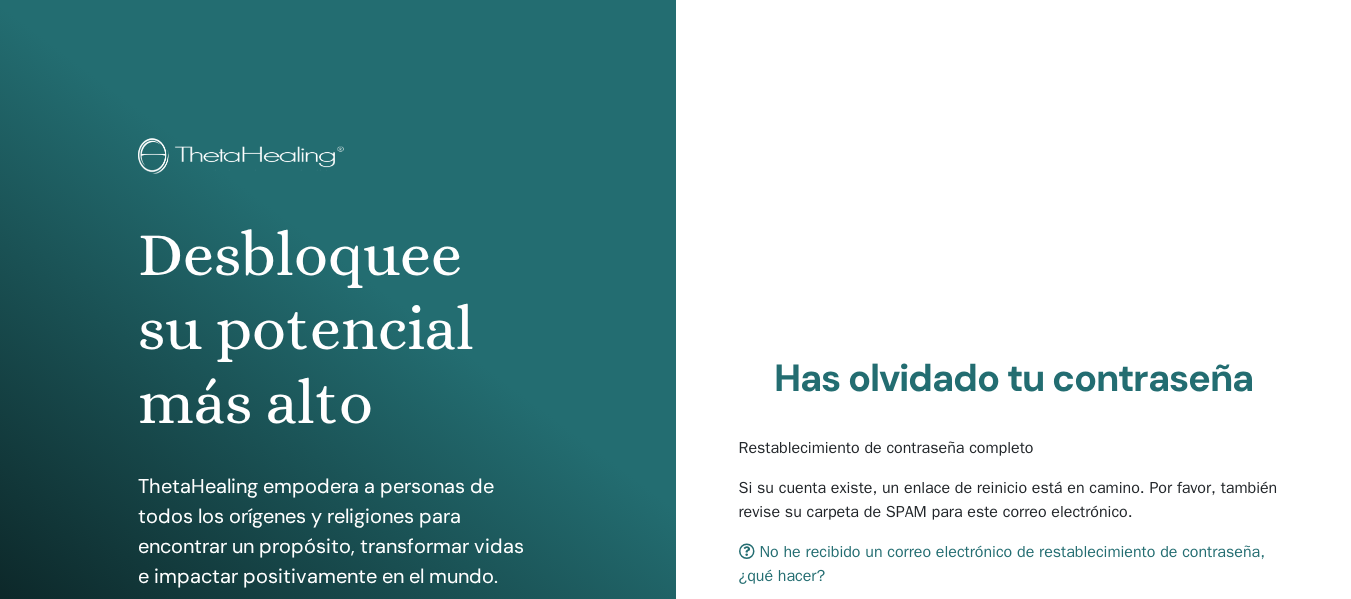 scroll, scrollTop: 0, scrollLeft: 0, axis: both 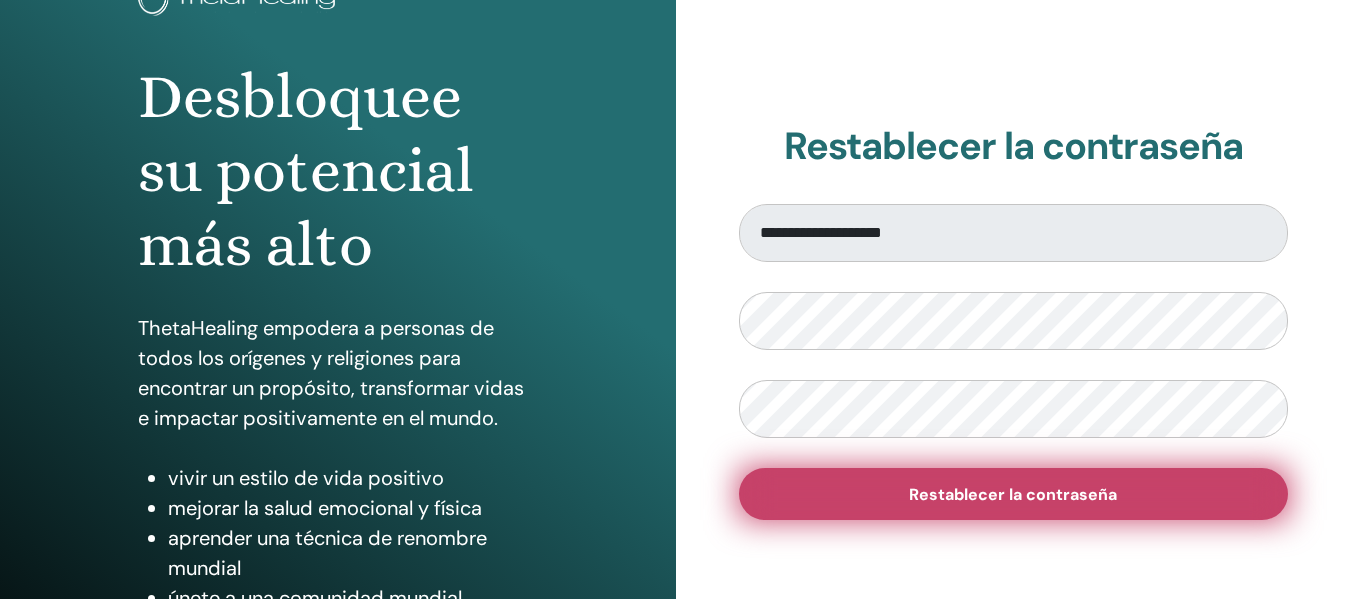 click on "Restablecer la contraseña" at bounding box center (1014, 494) 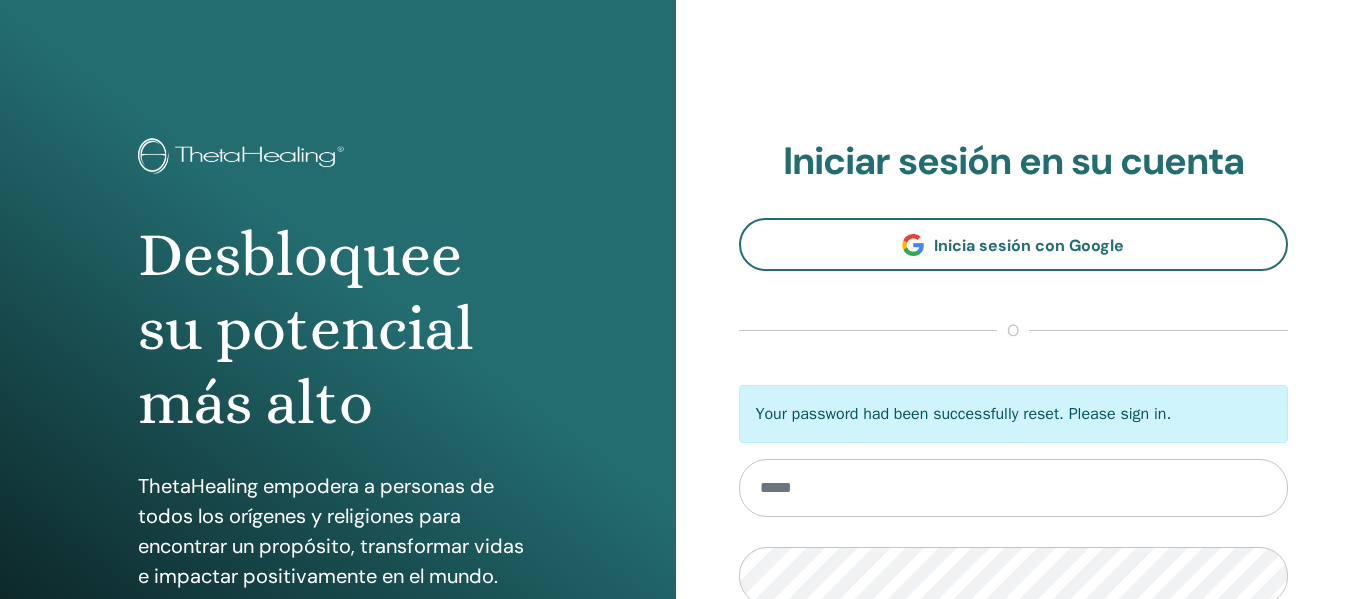 scroll, scrollTop: 0, scrollLeft: 0, axis: both 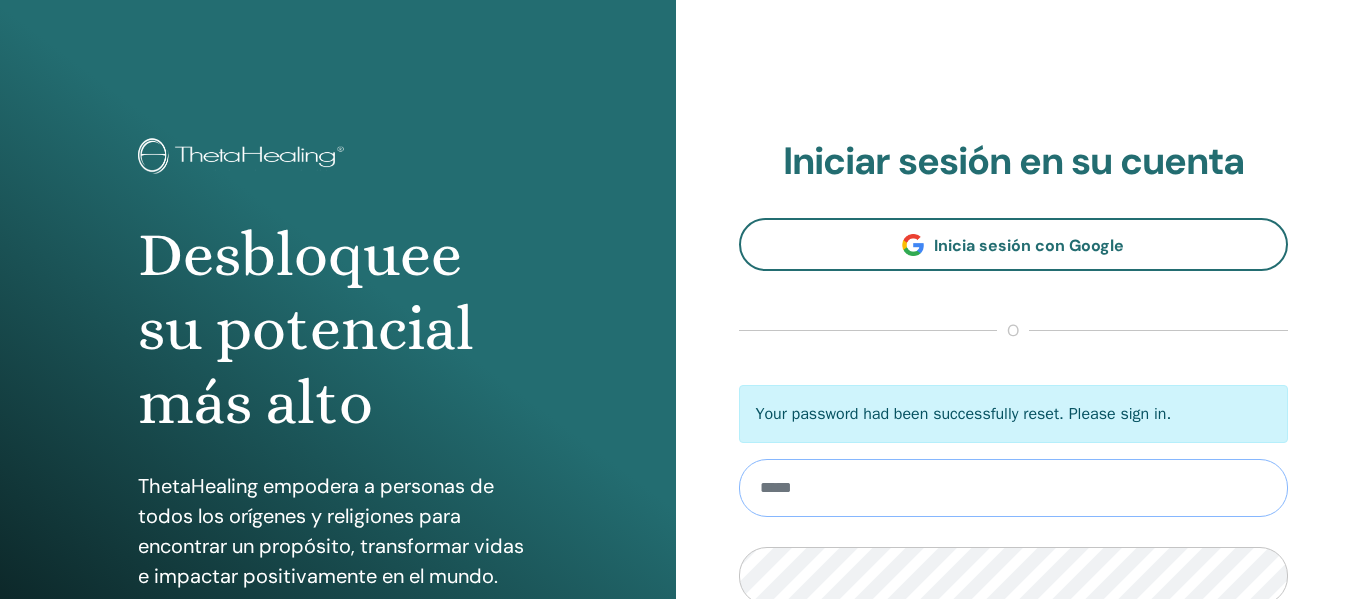 type on "**********" 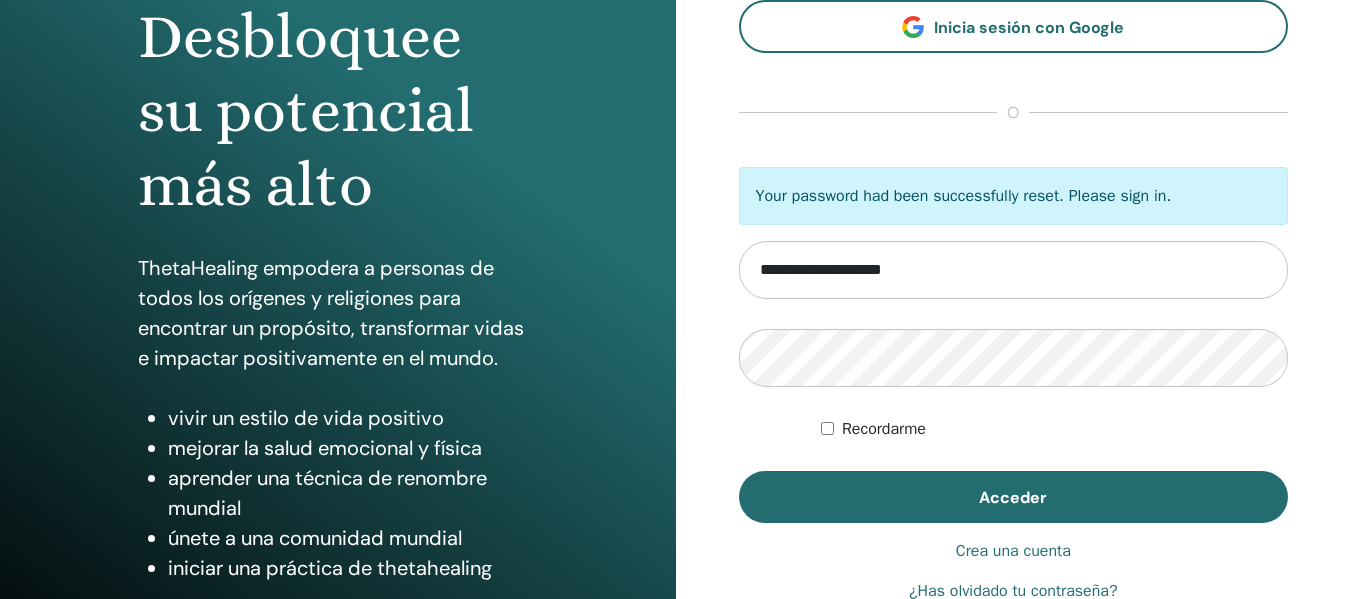 scroll, scrollTop: 225, scrollLeft: 0, axis: vertical 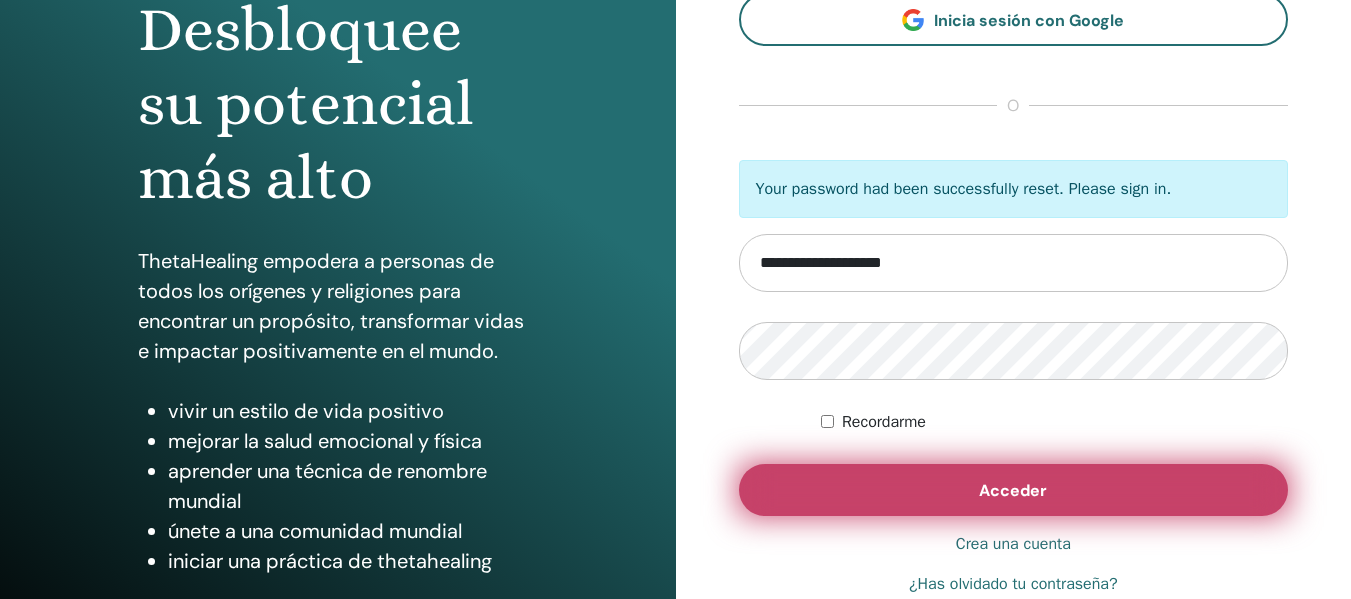 click on "Acceder" at bounding box center [1014, 490] 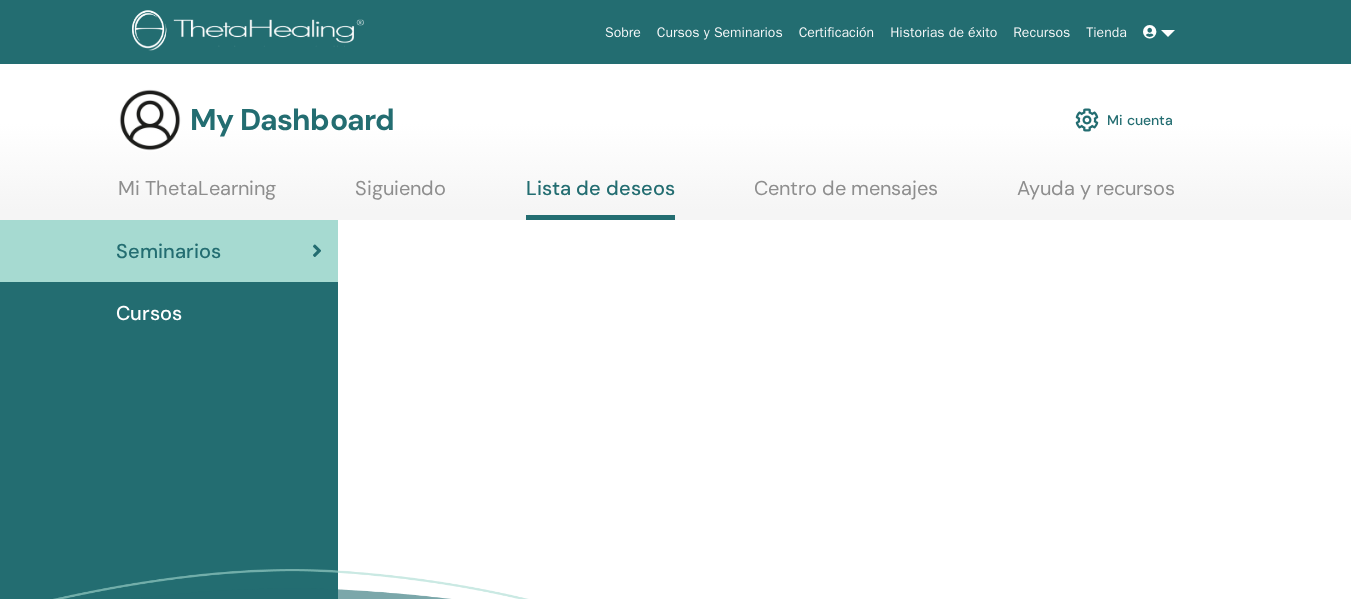 scroll, scrollTop: 0, scrollLeft: 0, axis: both 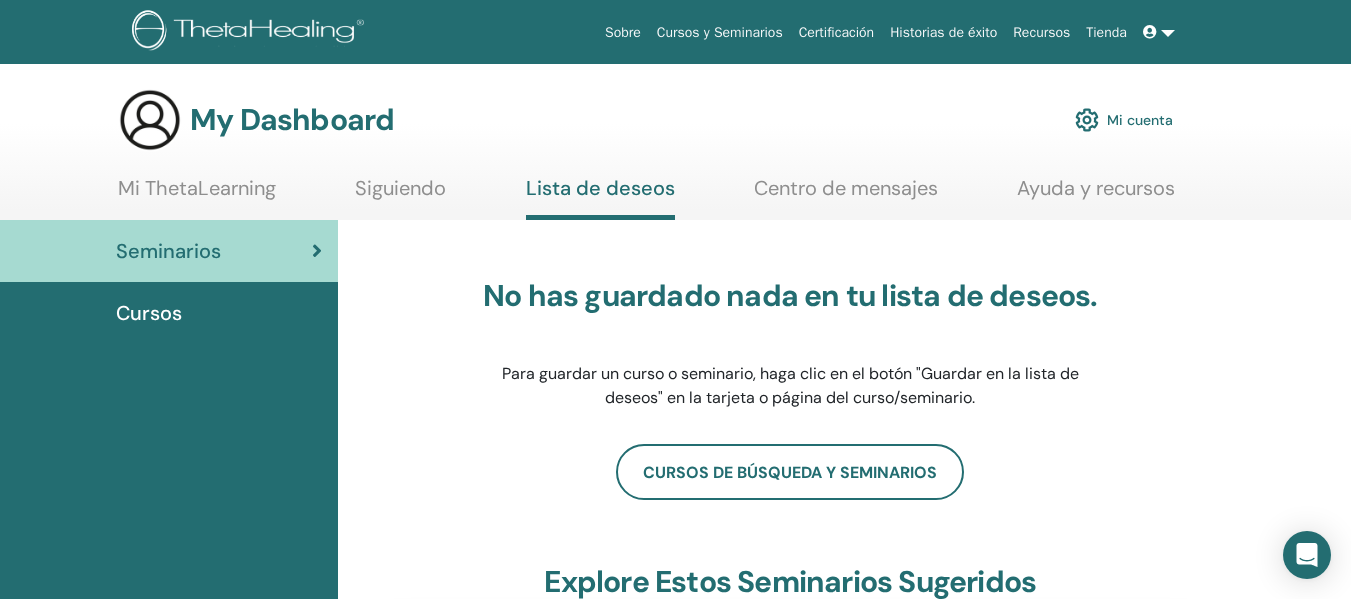 drag, startPoint x: 1355, startPoint y: 93, endPoint x: 1365, endPoint y: 128, distance: 36.40055 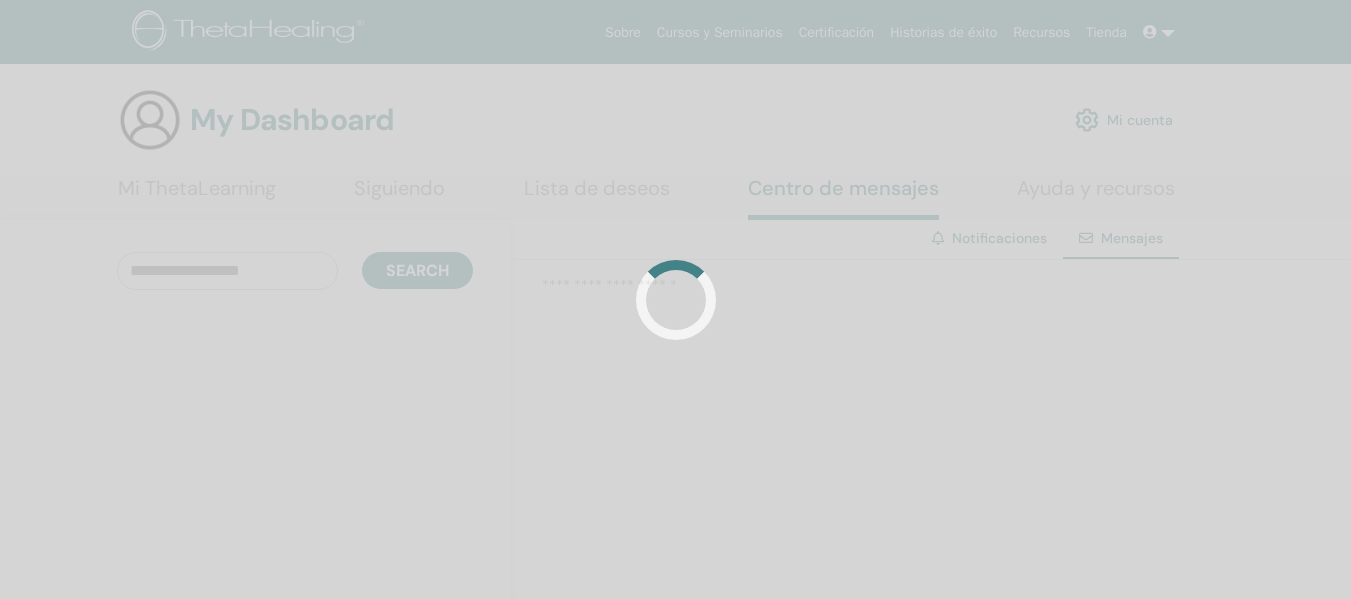 scroll, scrollTop: 0, scrollLeft: 0, axis: both 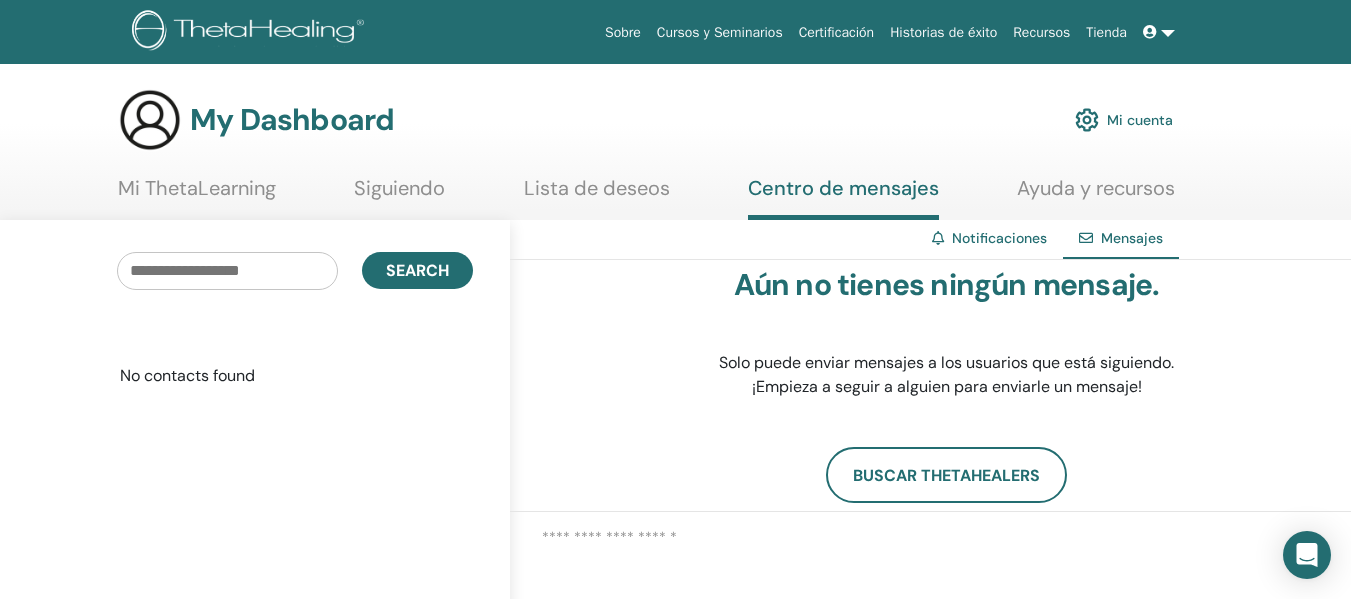 click on "Siguiendo" at bounding box center (399, 195) 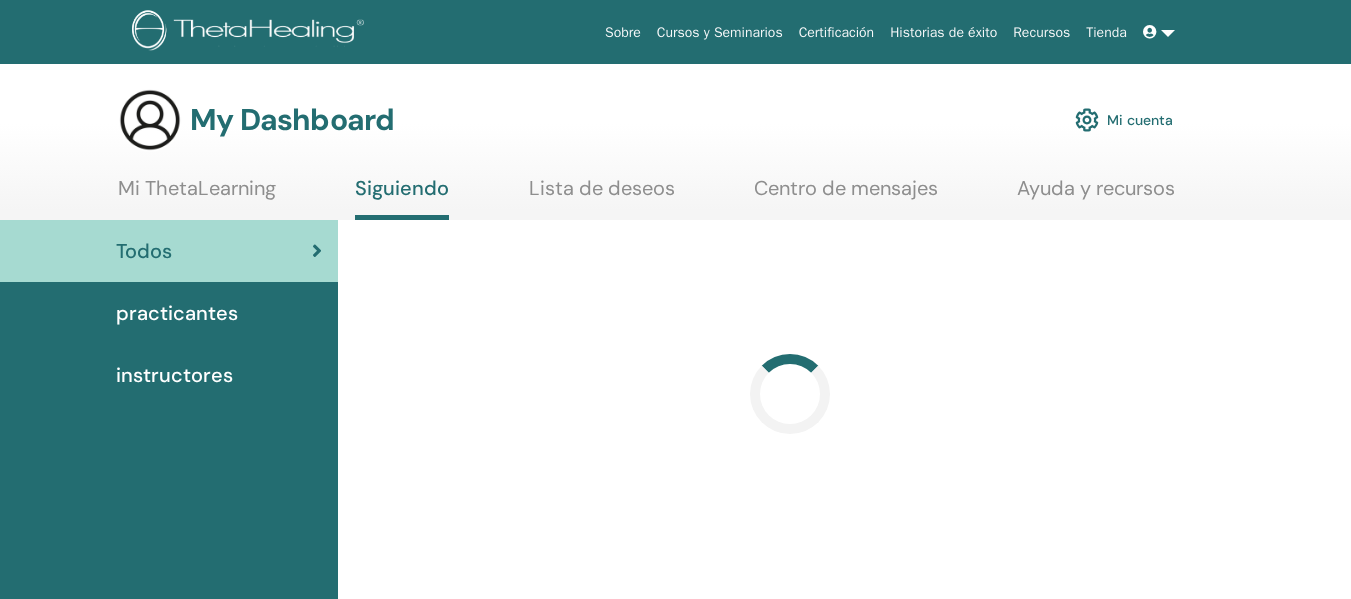 scroll, scrollTop: 0, scrollLeft: 0, axis: both 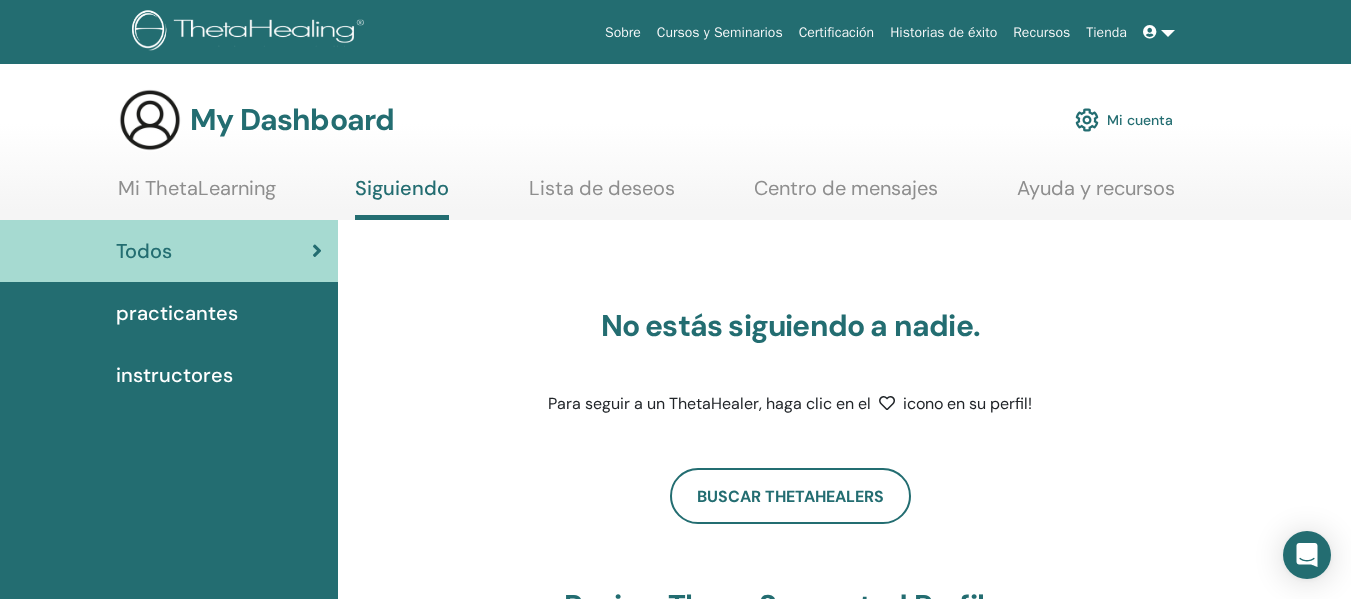 click on "Mi ThetaLearning" at bounding box center [197, 195] 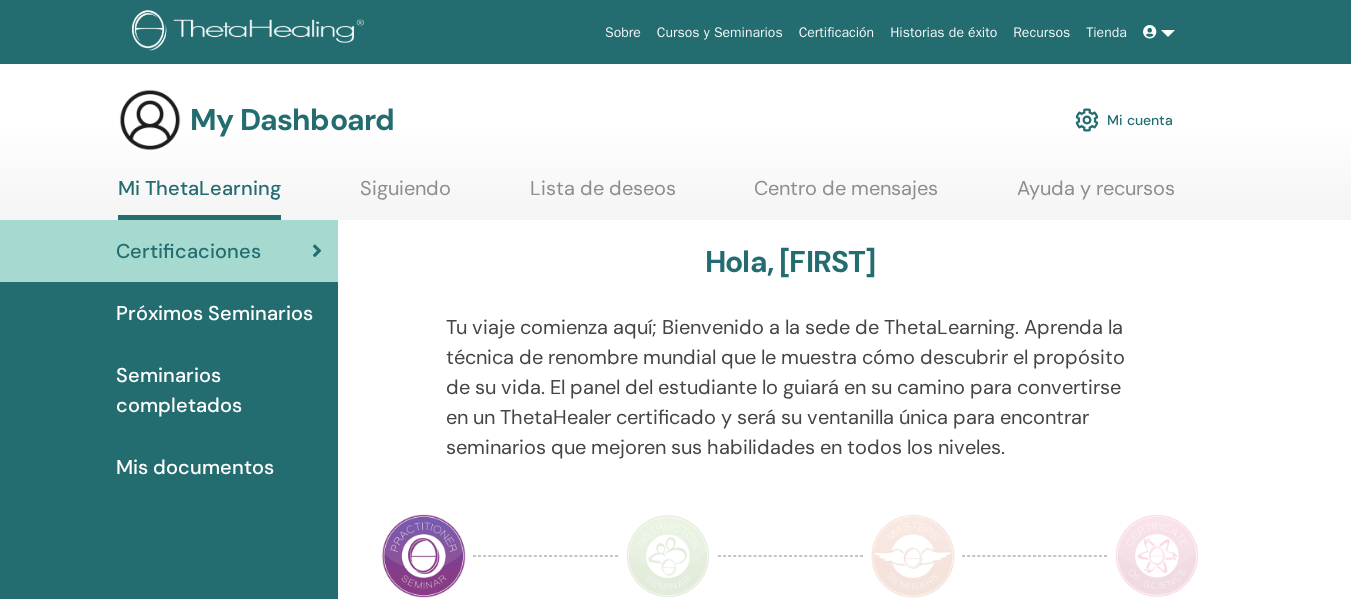 scroll, scrollTop: 0, scrollLeft: 0, axis: both 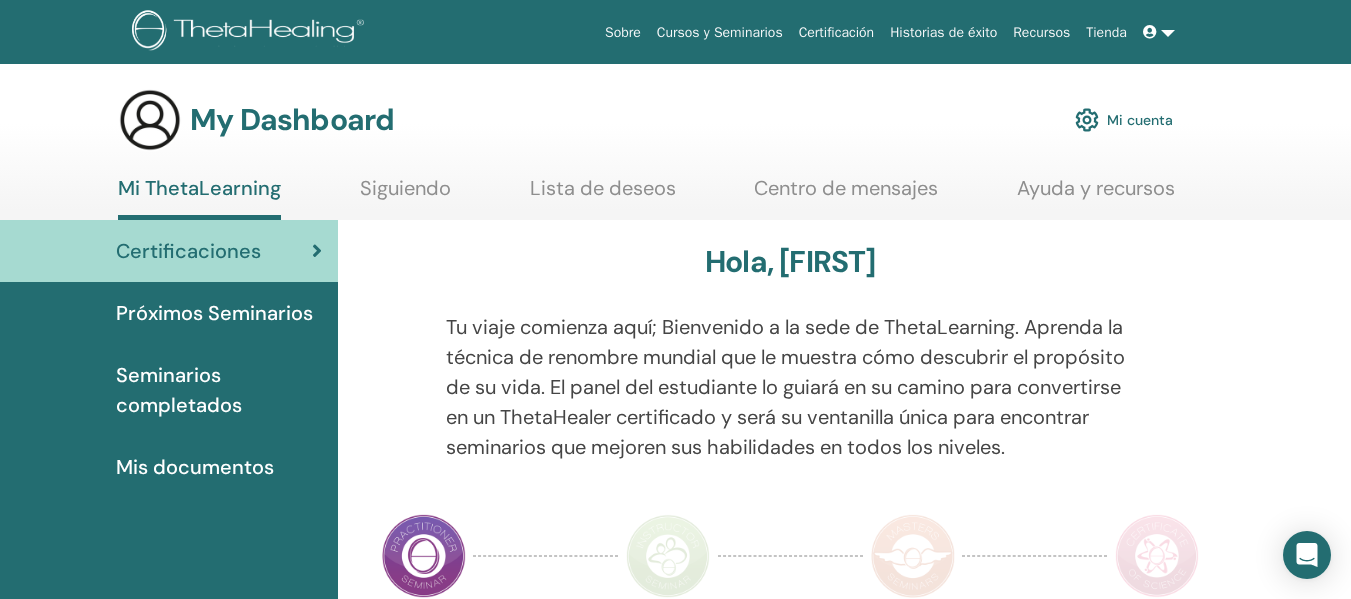click on "Siguiendo" at bounding box center (405, 195) 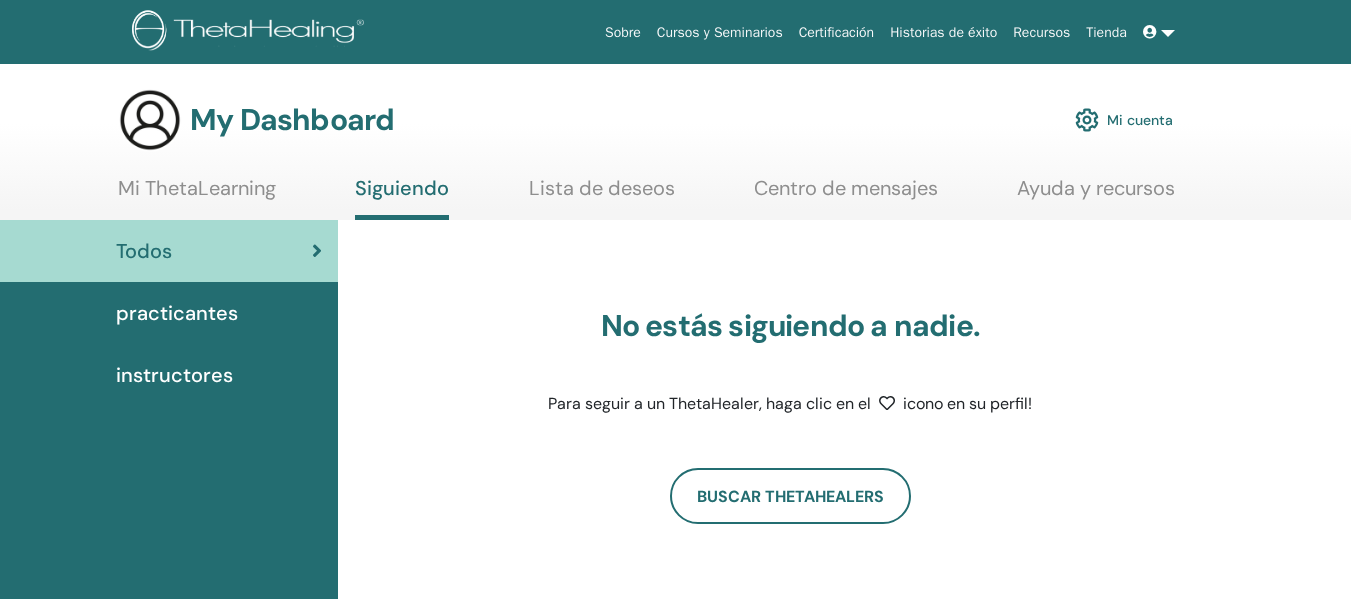scroll, scrollTop: 0, scrollLeft: 0, axis: both 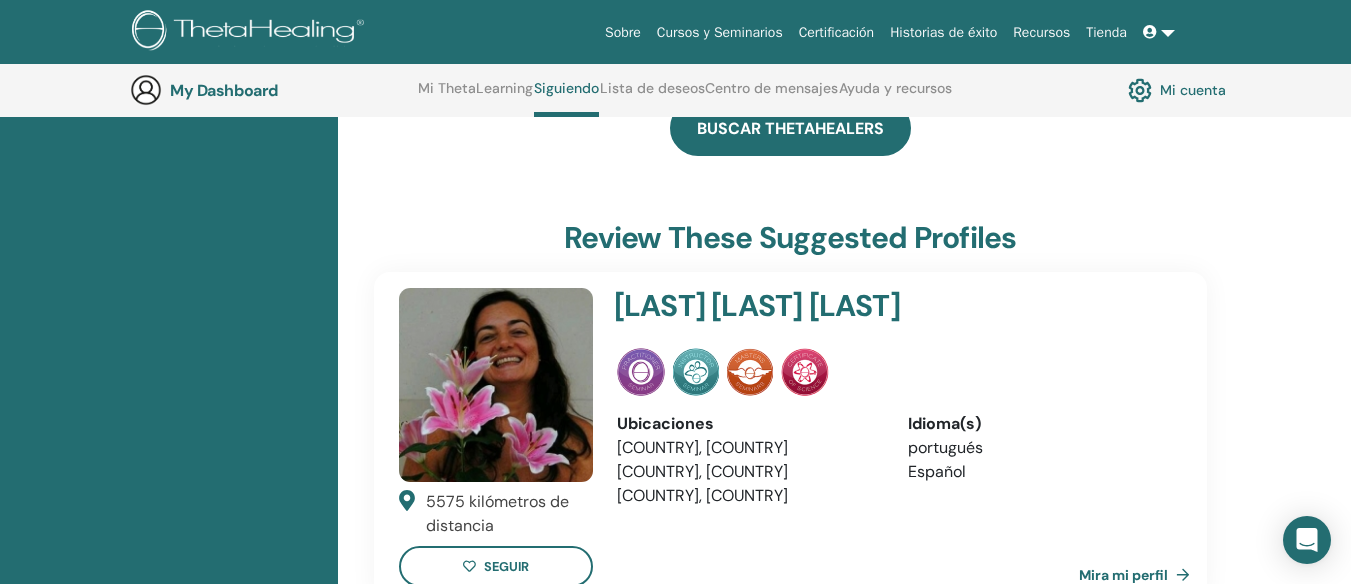 click on "Buscar ThetaHealers" at bounding box center [790, 128] 